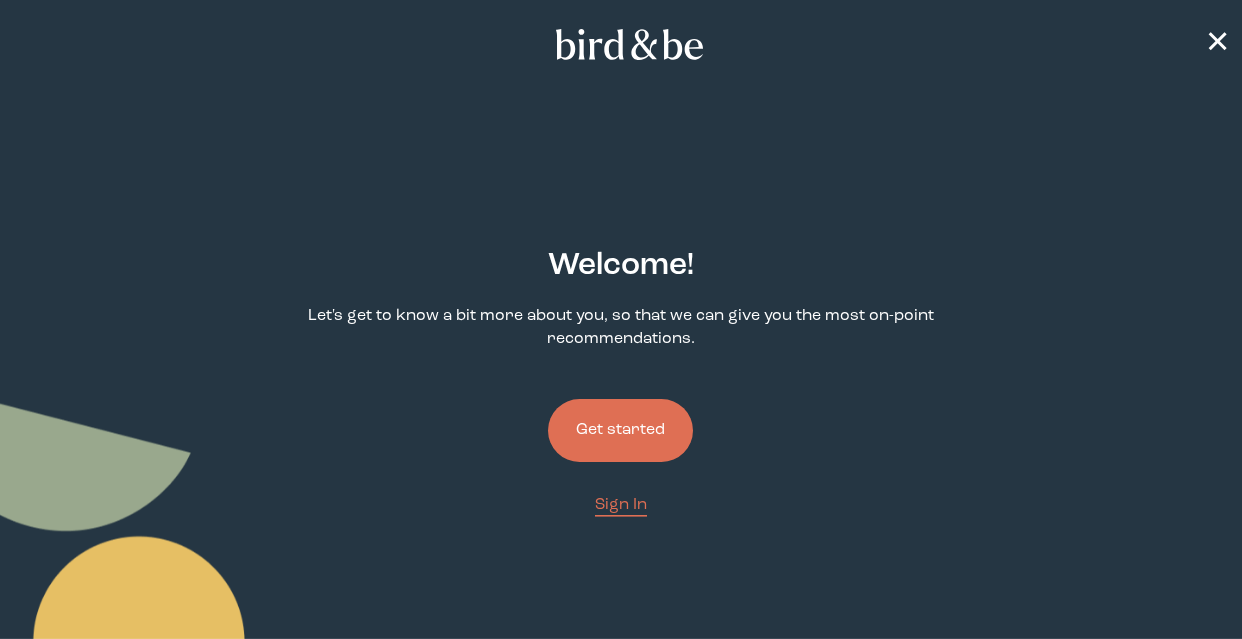 scroll, scrollTop: 0, scrollLeft: 0, axis: both 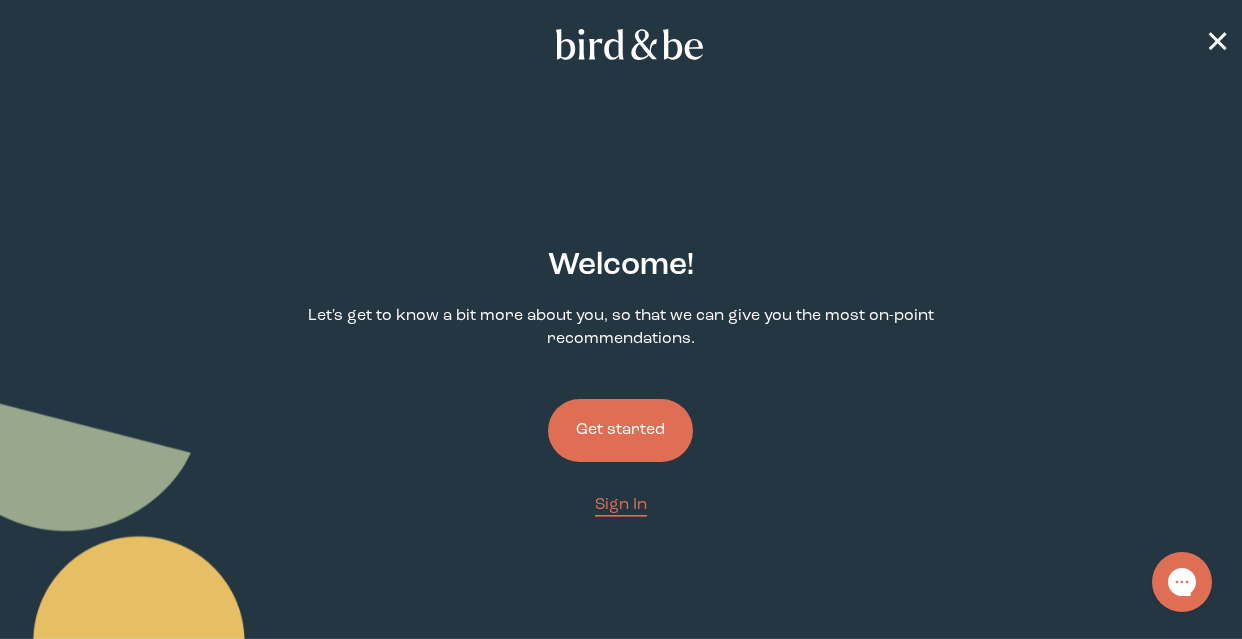 click on "Get started" at bounding box center [620, 430] 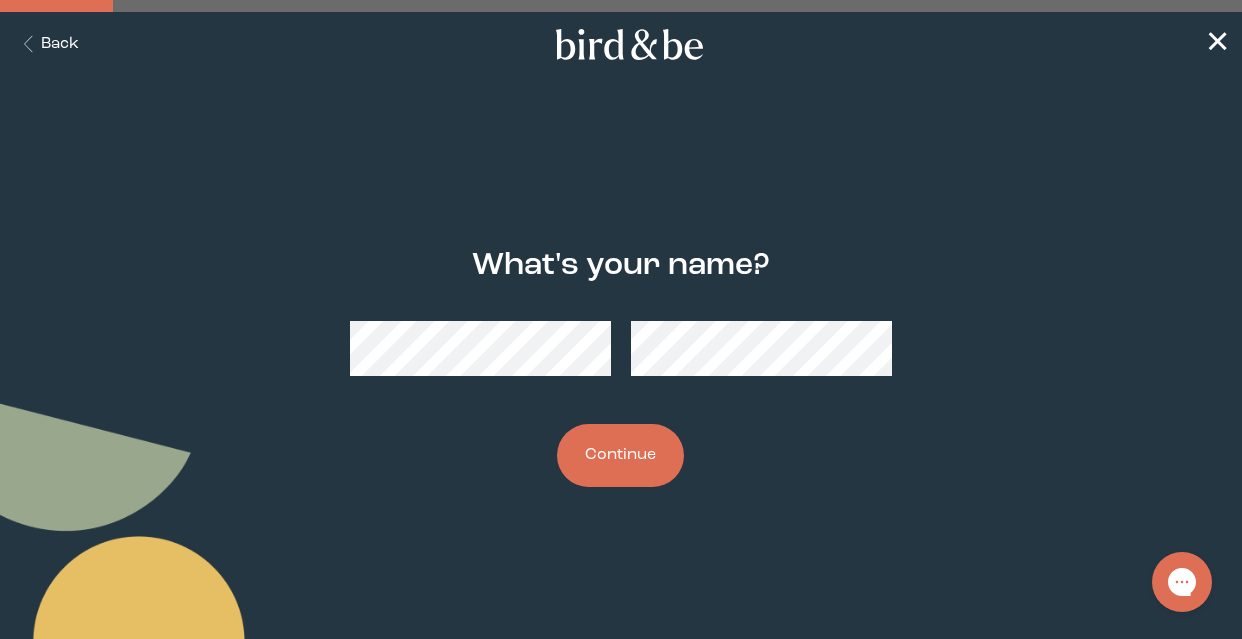 click on "Continue" at bounding box center (620, 455) 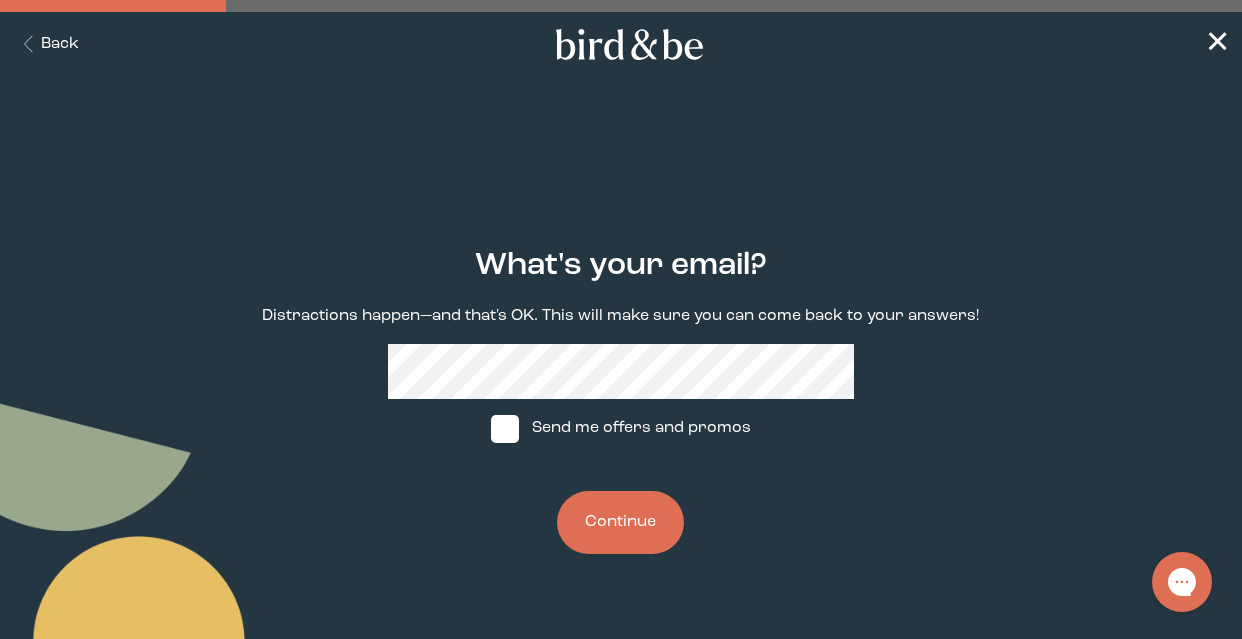 click on "What's your email? Distractions happen—and that's OK. This will make sure you can come back to your answers! Send me offers and promos Continue" at bounding box center [620, 401] 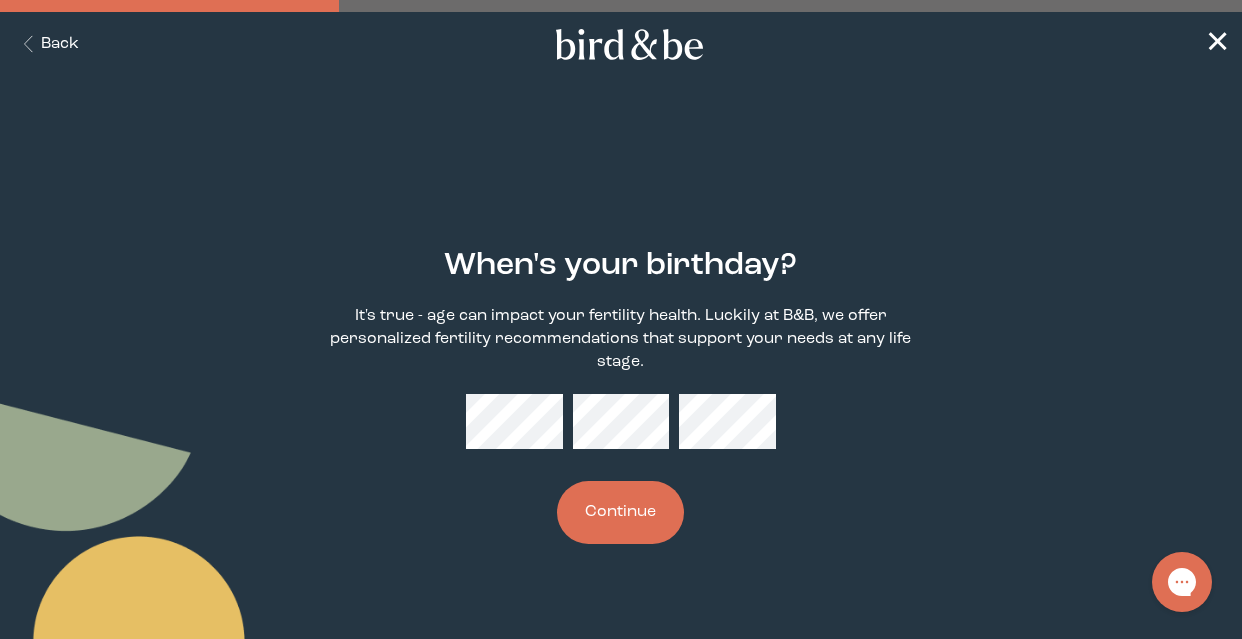 click on "Back" at bounding box center [47, 44] 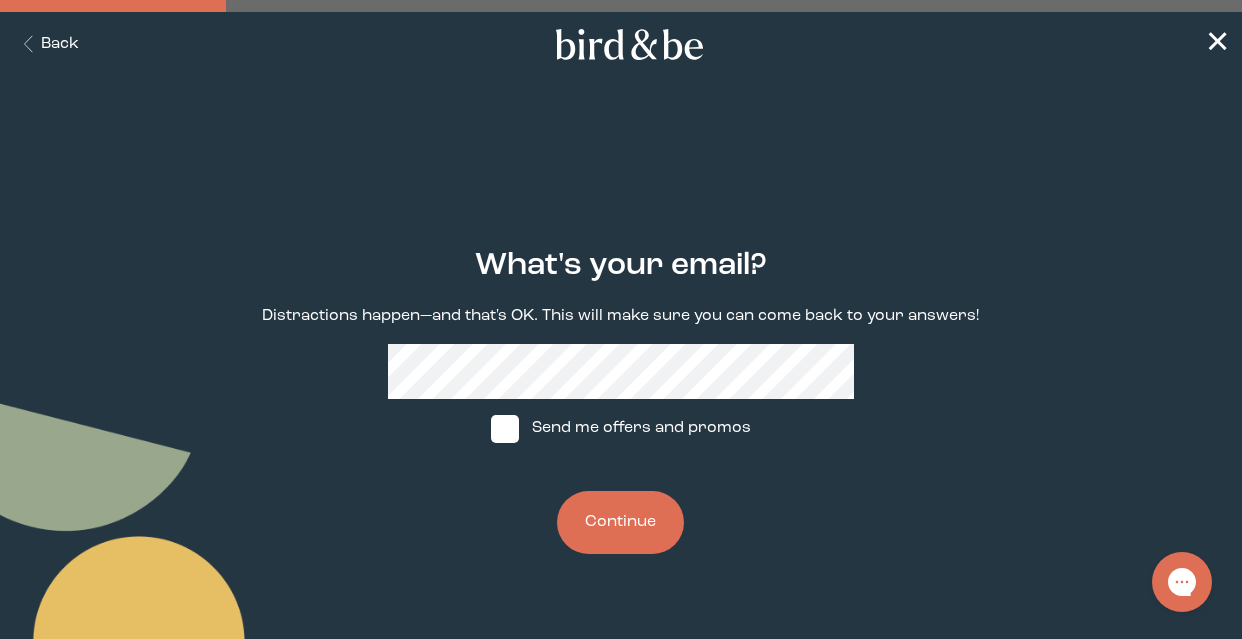 click at bounding box center [505, 429] 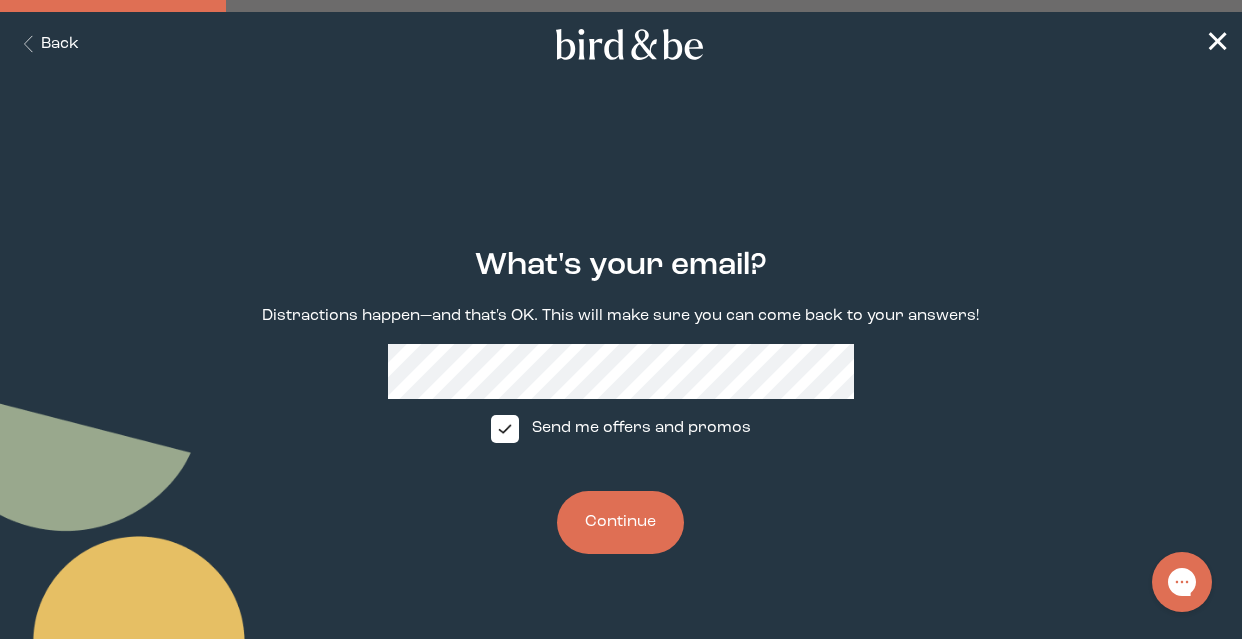 click on "What's your email? Distractions happen—and that's OK. This will make sure you can come back to your answers! Send me offers and promos Continue" at bounding box center (620, 401) 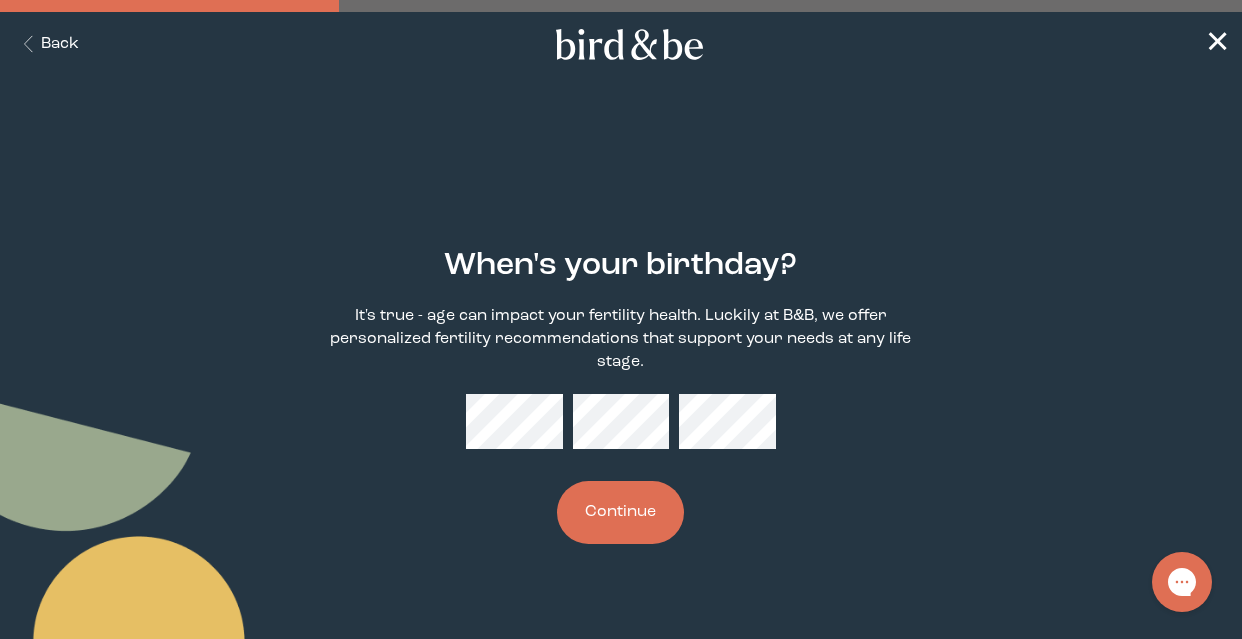 click on "Continue" at bounding box center (620, 512) 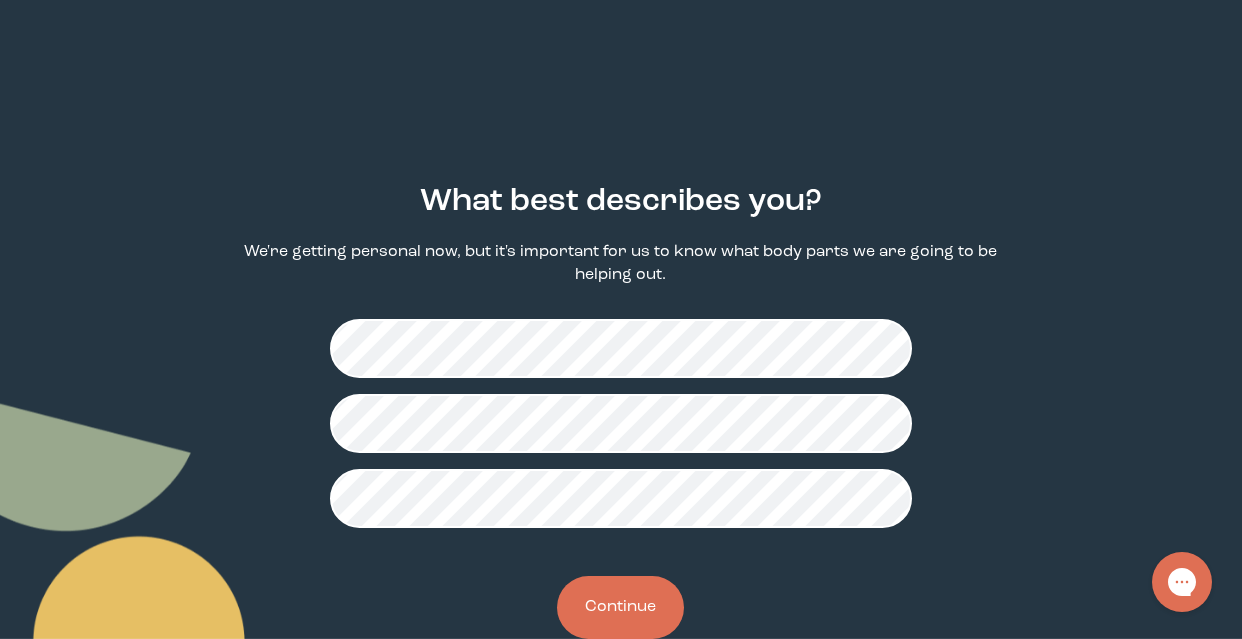 scroll, scrollTop: 72, scrollLeft: 0, axis: vertical 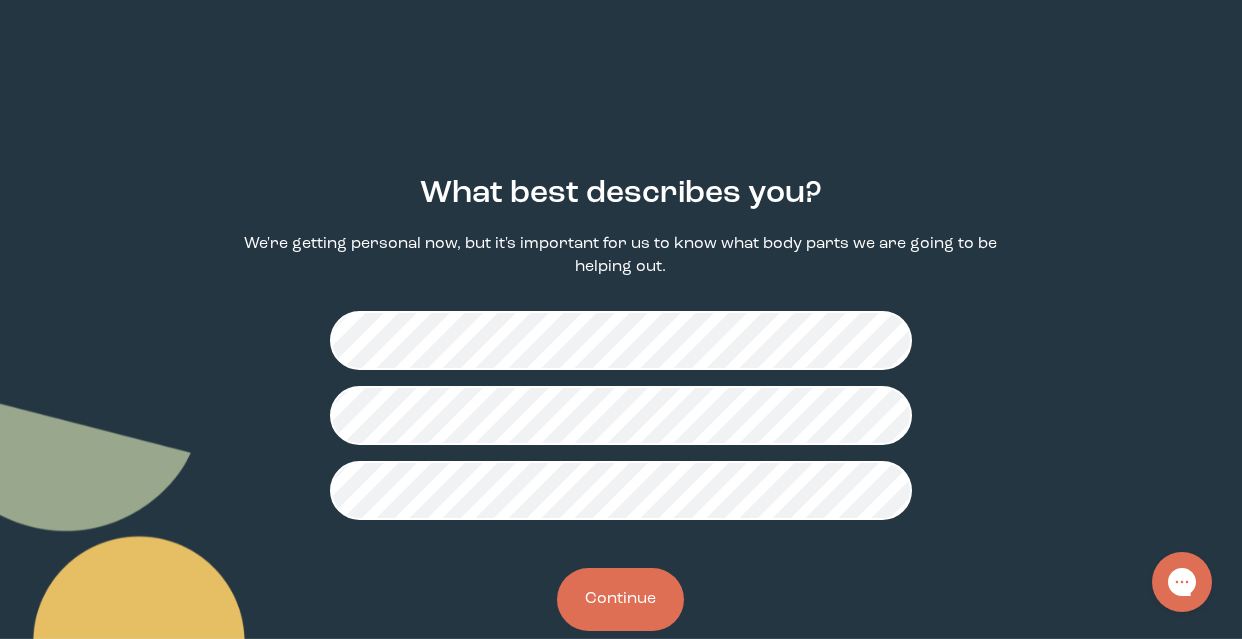 click on "Continue" at bounding box center (620, 599) 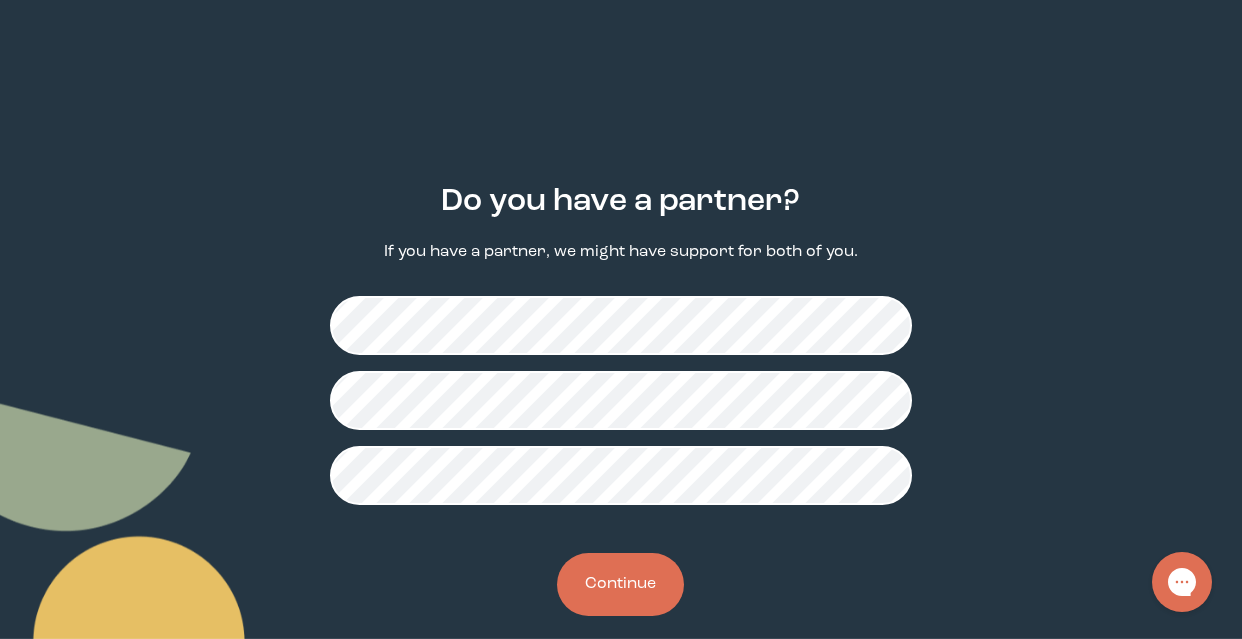 scroll, scrollTop: 67, scrollLeft: 0, axis: vertical 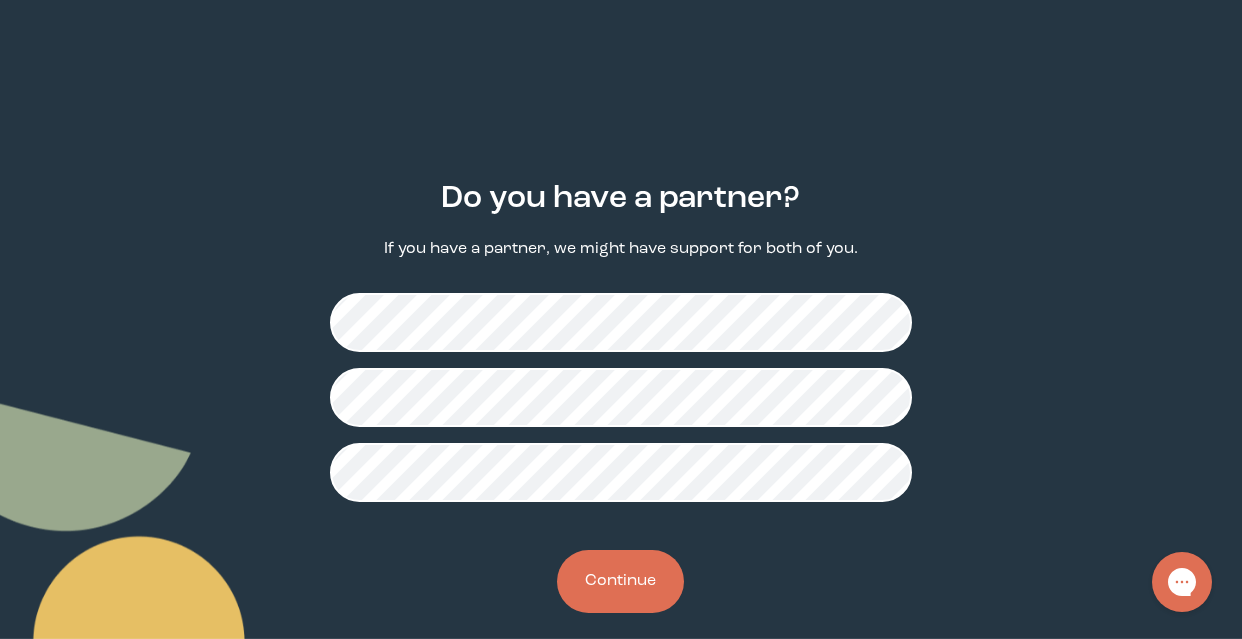 click on "Continue" at bounding box center [620, 581] 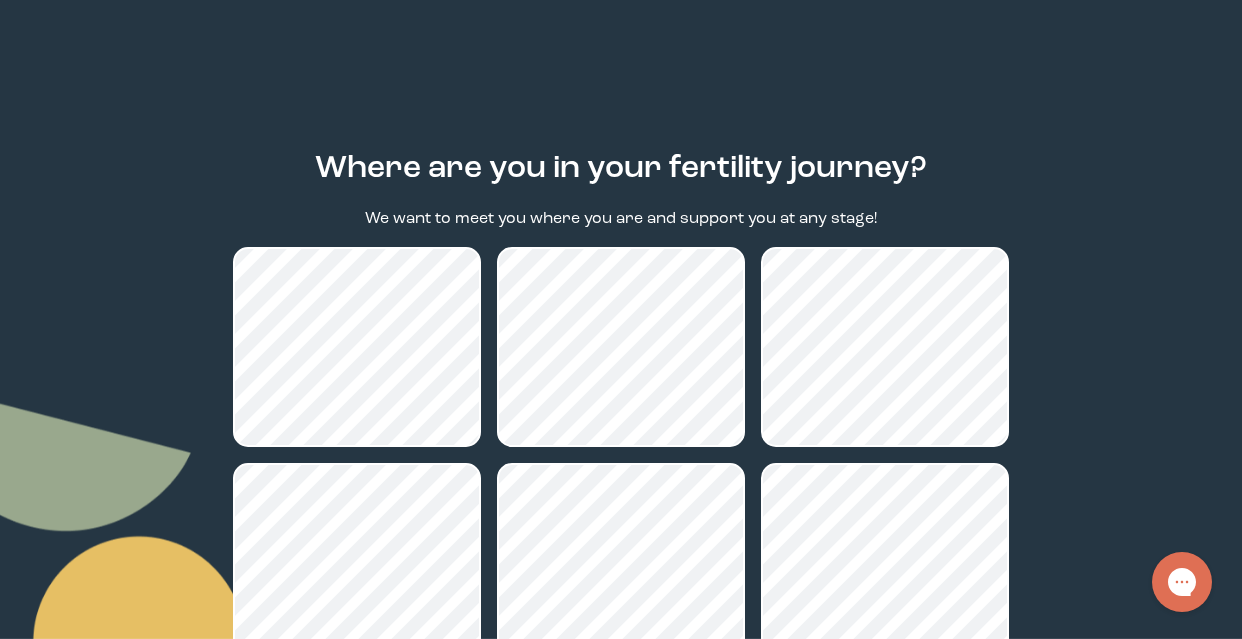 scroll, scrollTop: 125, scrollLeft: 0, axis: vertical 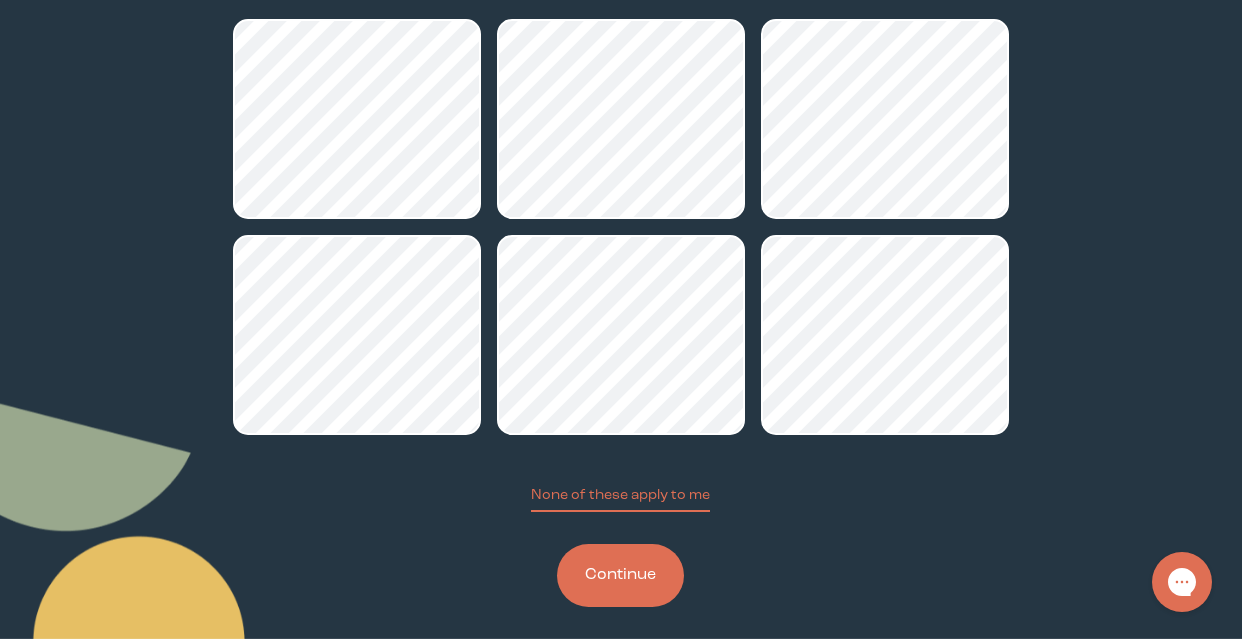 click on "Continue" at bounding box center (620, 575) 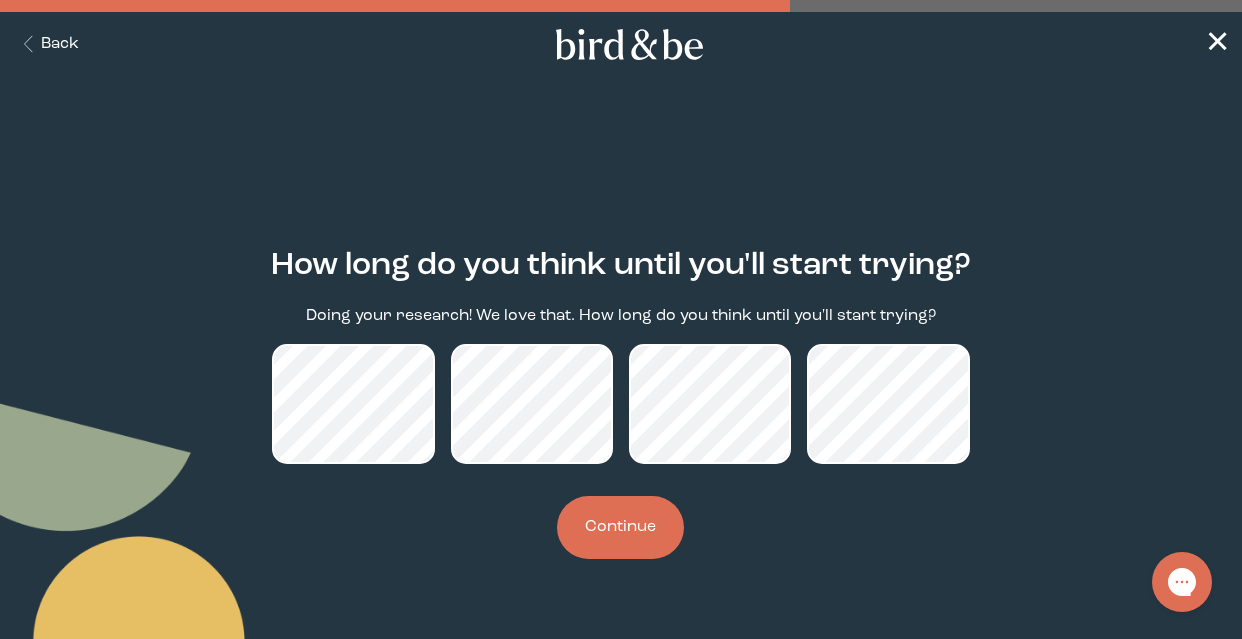 scroll, scrollTop: 0, scrollLeft: 0, axis: both 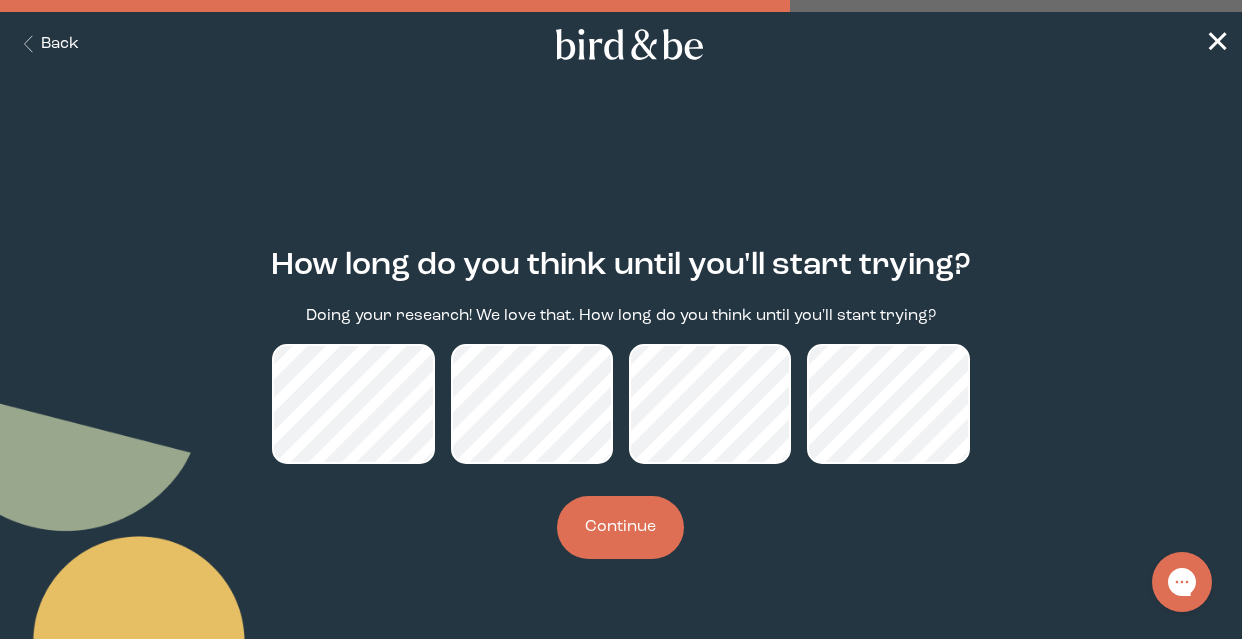click on "Continue" at bounding box center (620, 527) 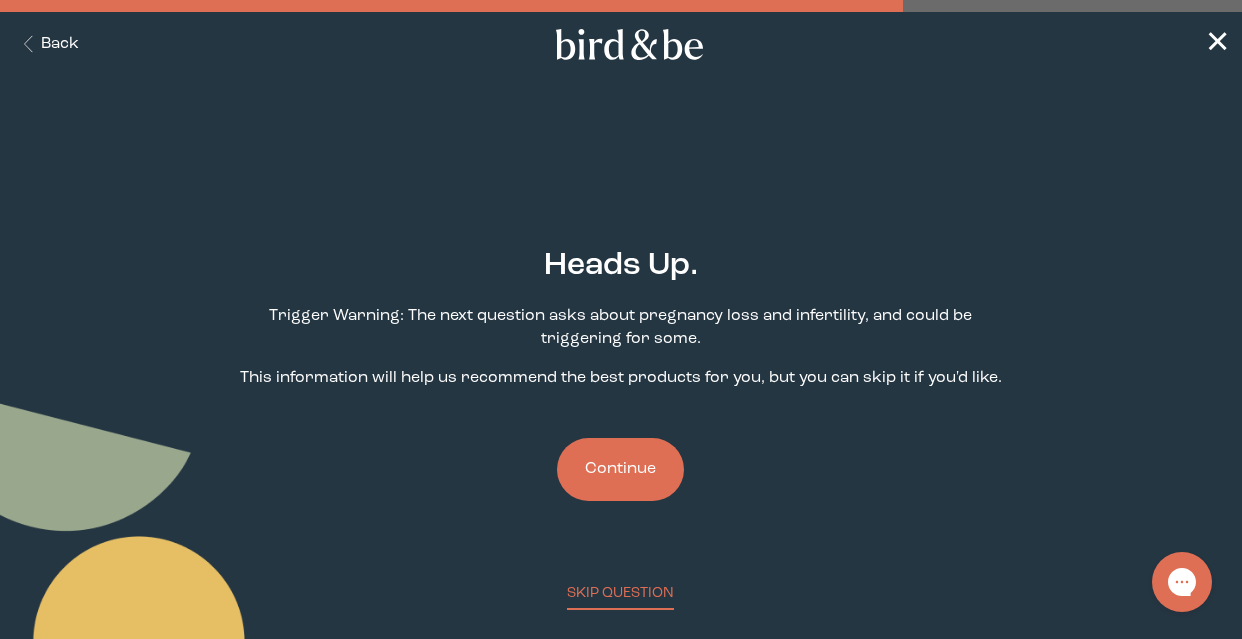 click on "Continue" at bounding box center (620, 469) 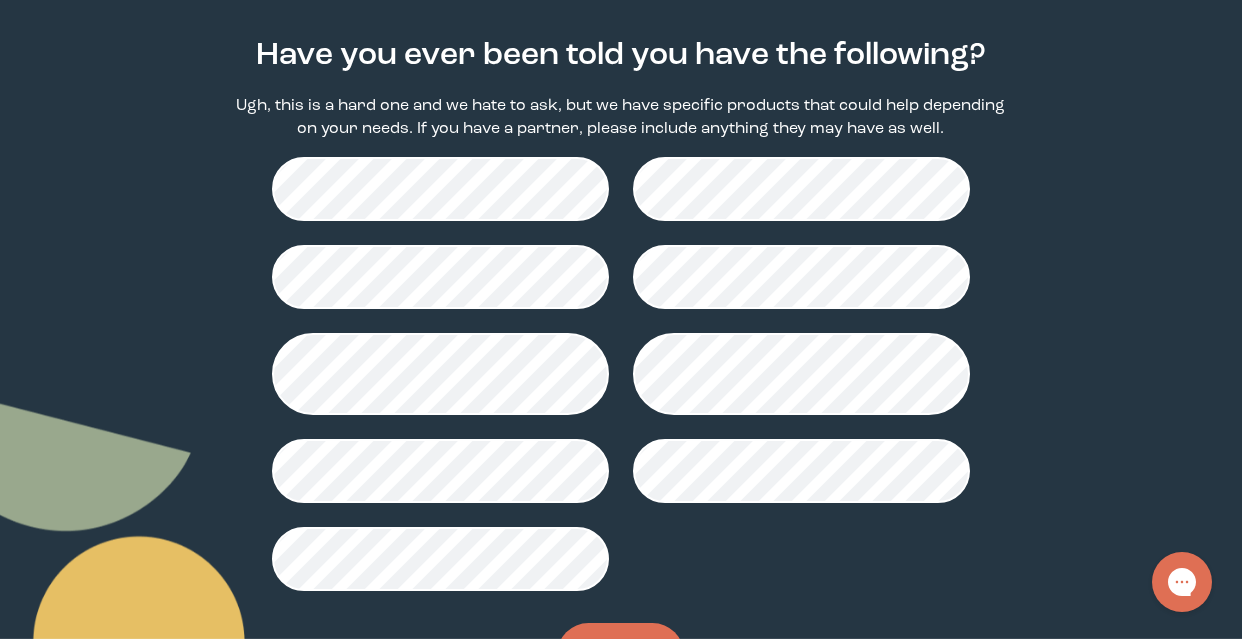 scroll, scrollTop: 295, scrollLeft: 0, axis: vertical 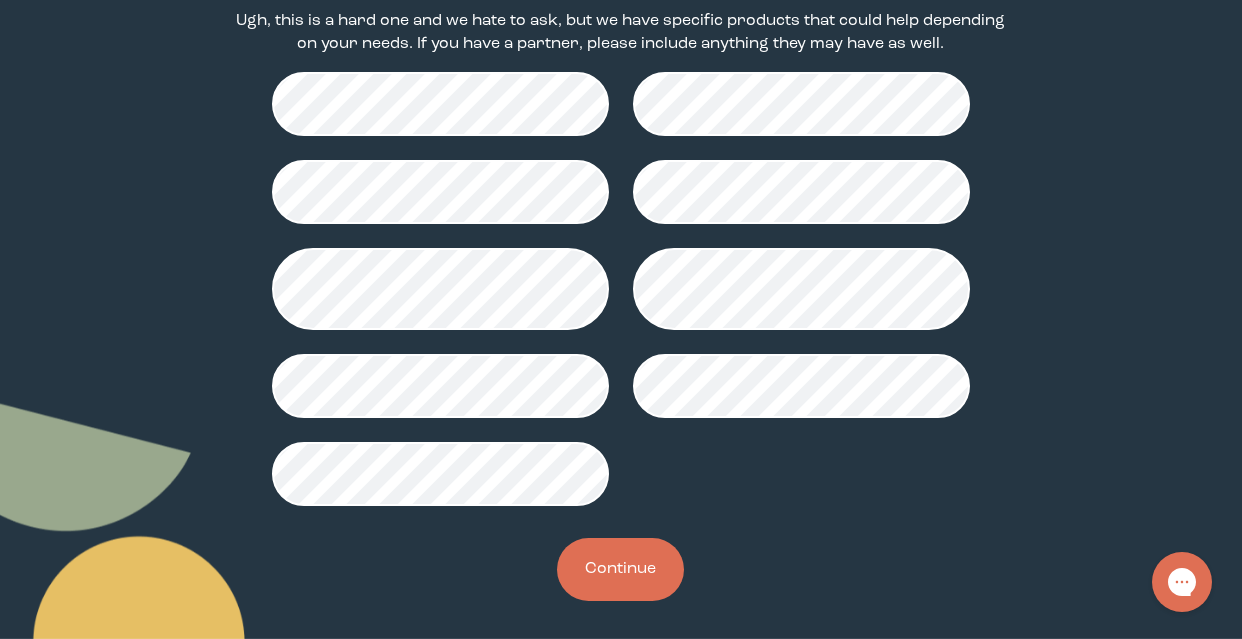 click on "Continue" at bounding box center [620, 569] 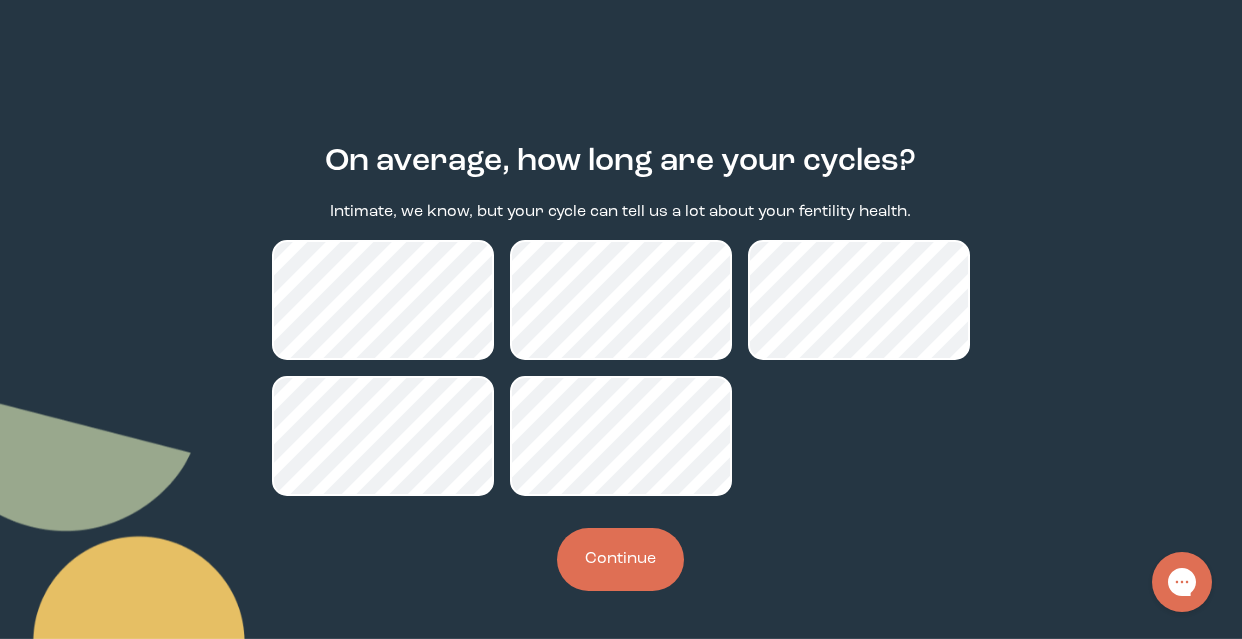 scroll, scrollTop: 0, scrollLeft: 0, axis: both 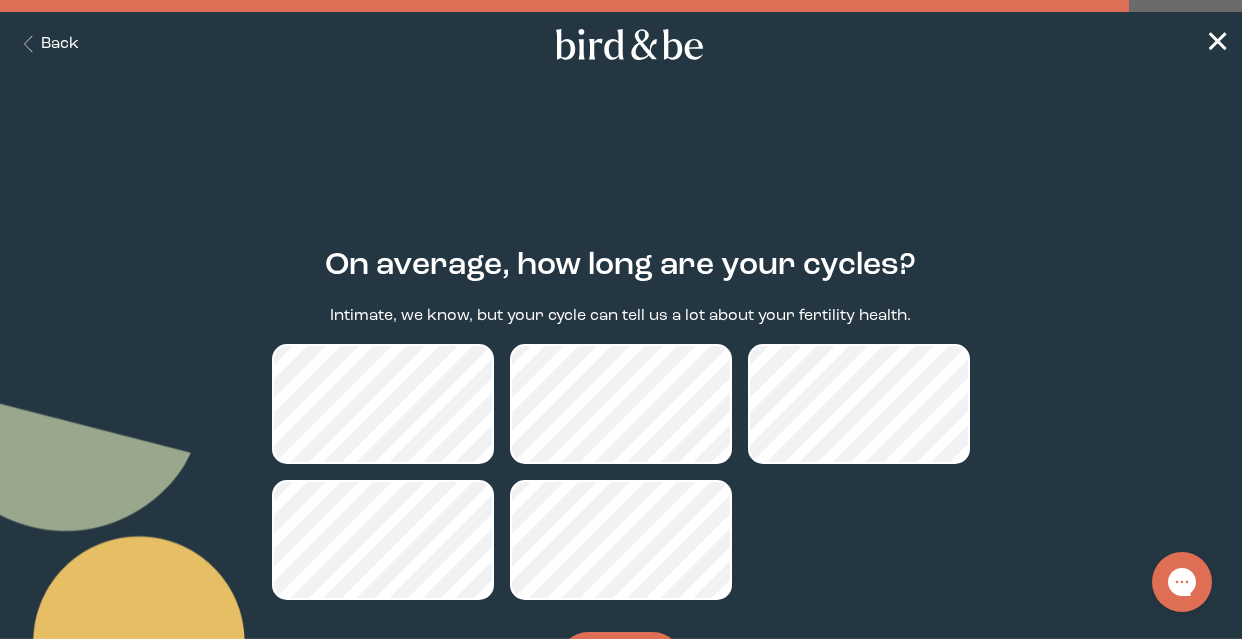 click on "Back" at bounding box center (47, 44) 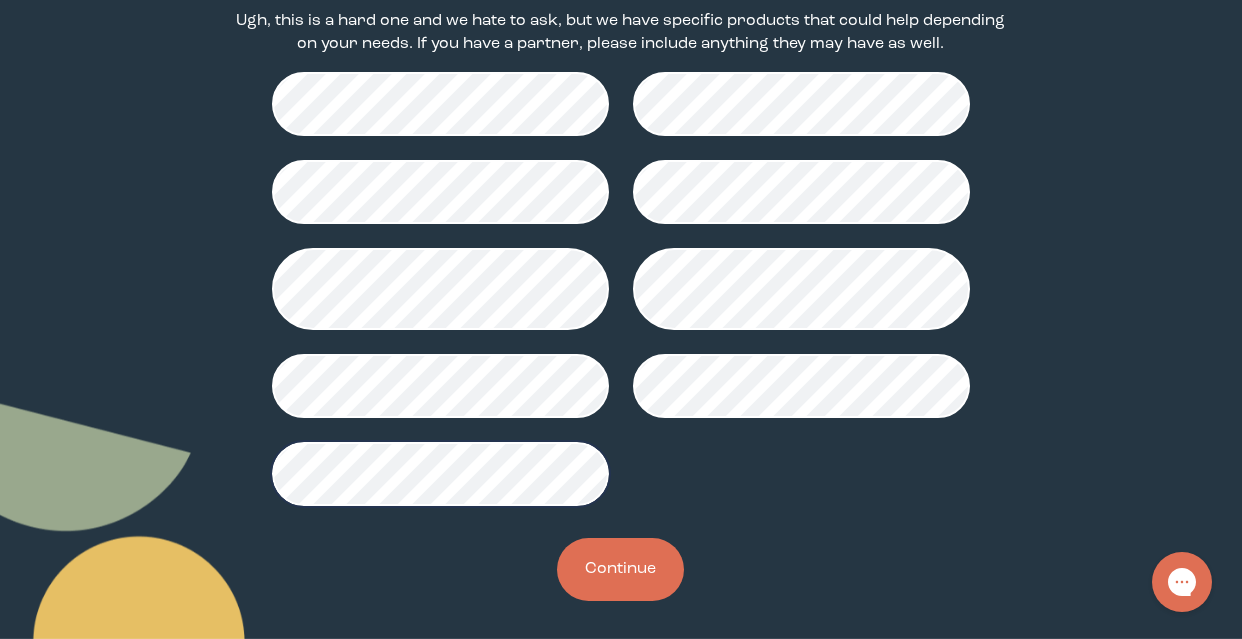 click on "Continue" at bounding box center (620, 569) 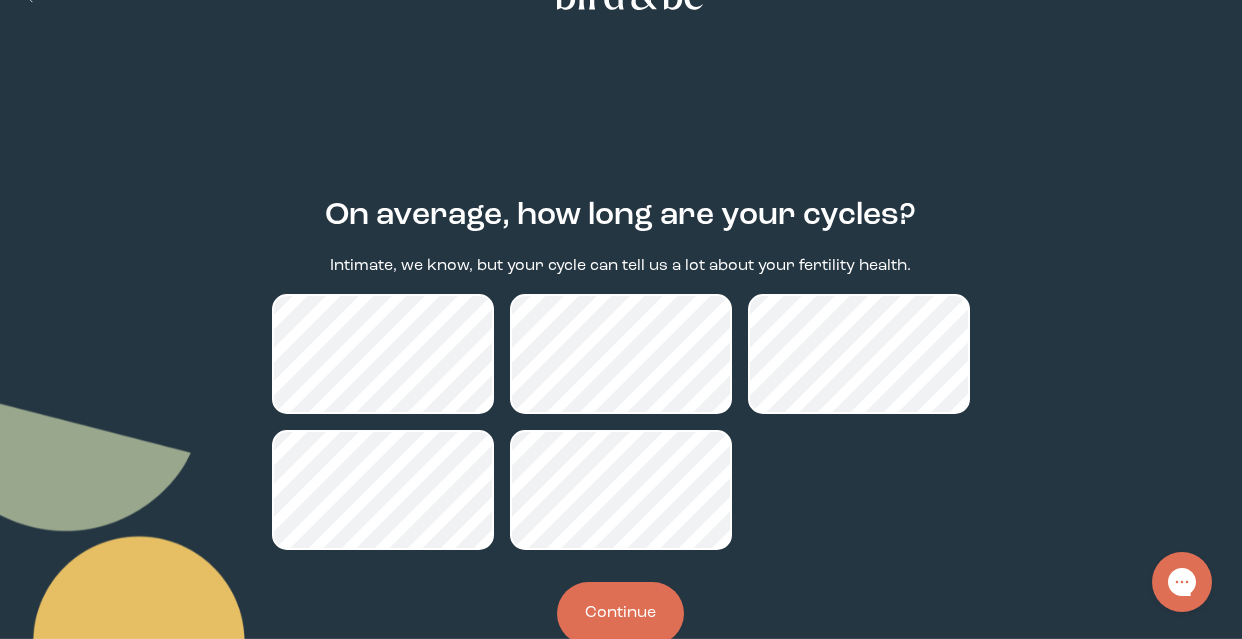 scroll, scrollTop: 86, scrollLeft: 0, axis: vertical 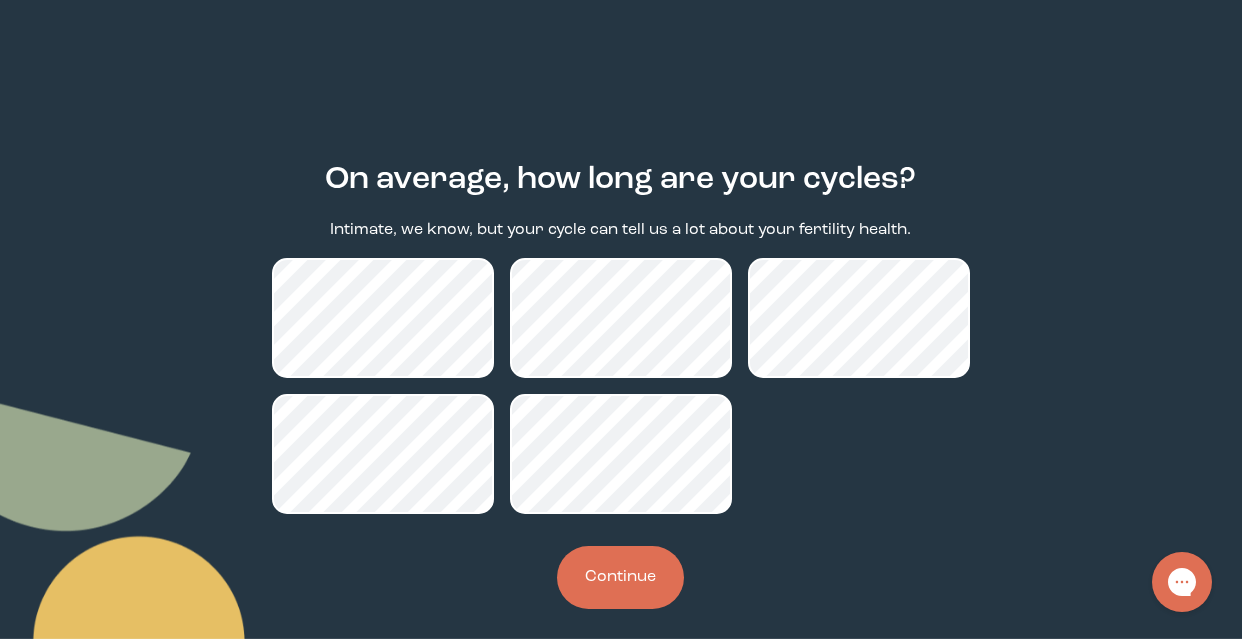 click on "Continue" at bounding box center (620, 577) 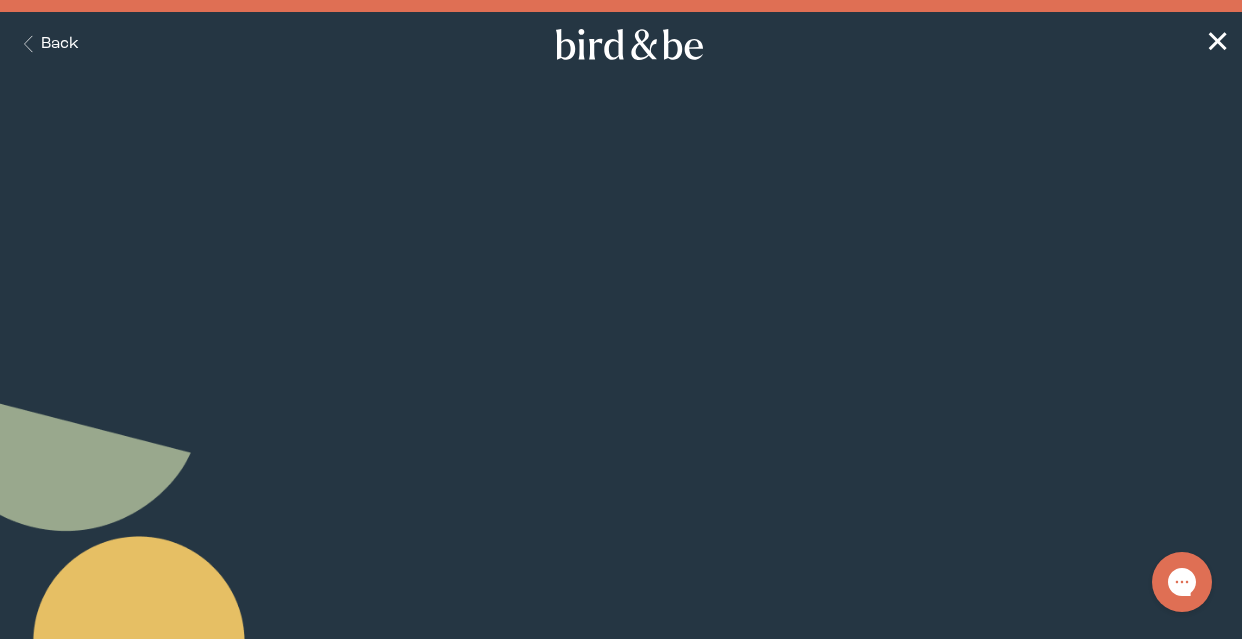 scroll, scrollTop: 0, scrollLeft: 0, axis: both 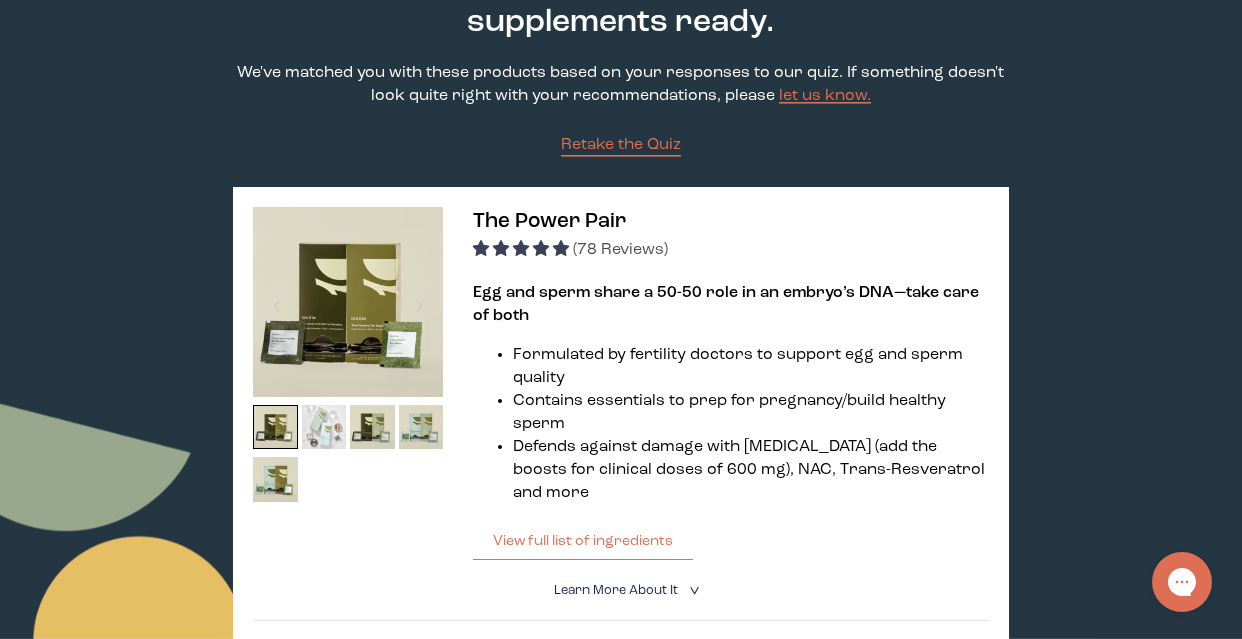 click at bounding box center [324, 427] 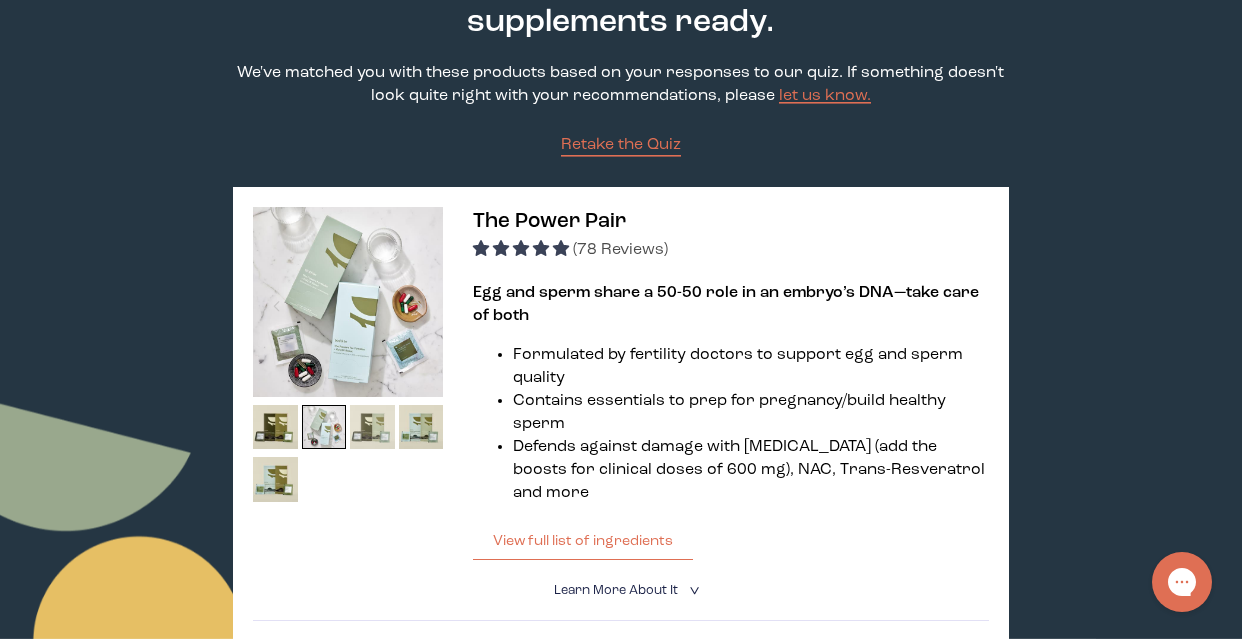 click at bounding box center (372, 427) 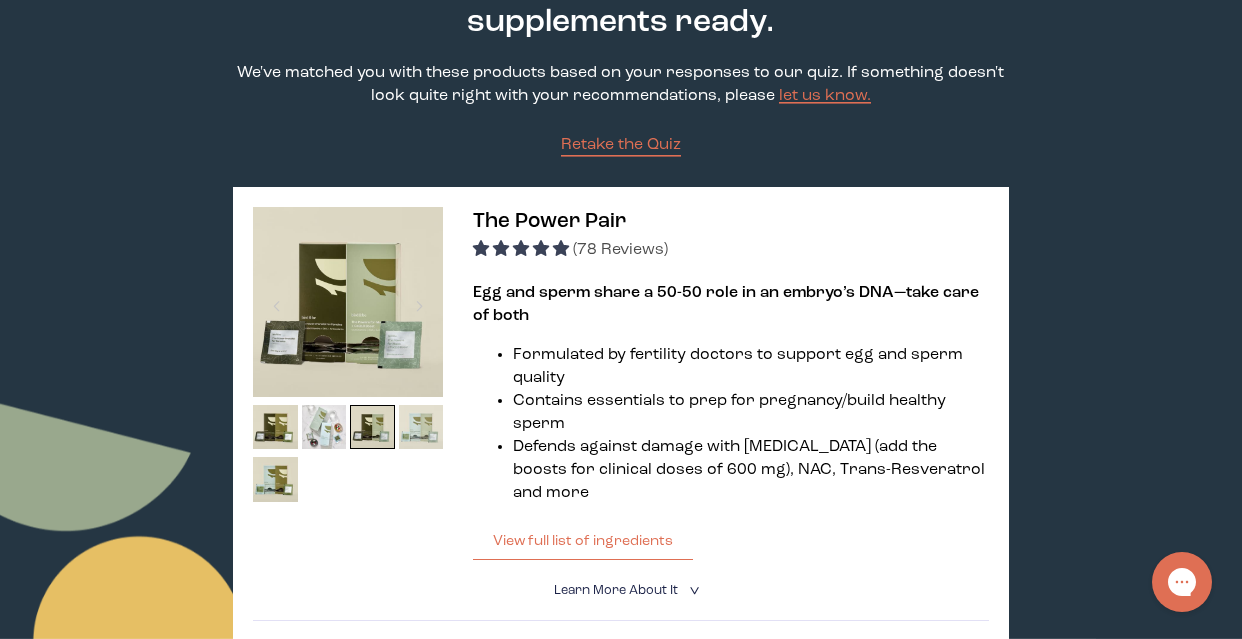click at bounding box center [421, 427] 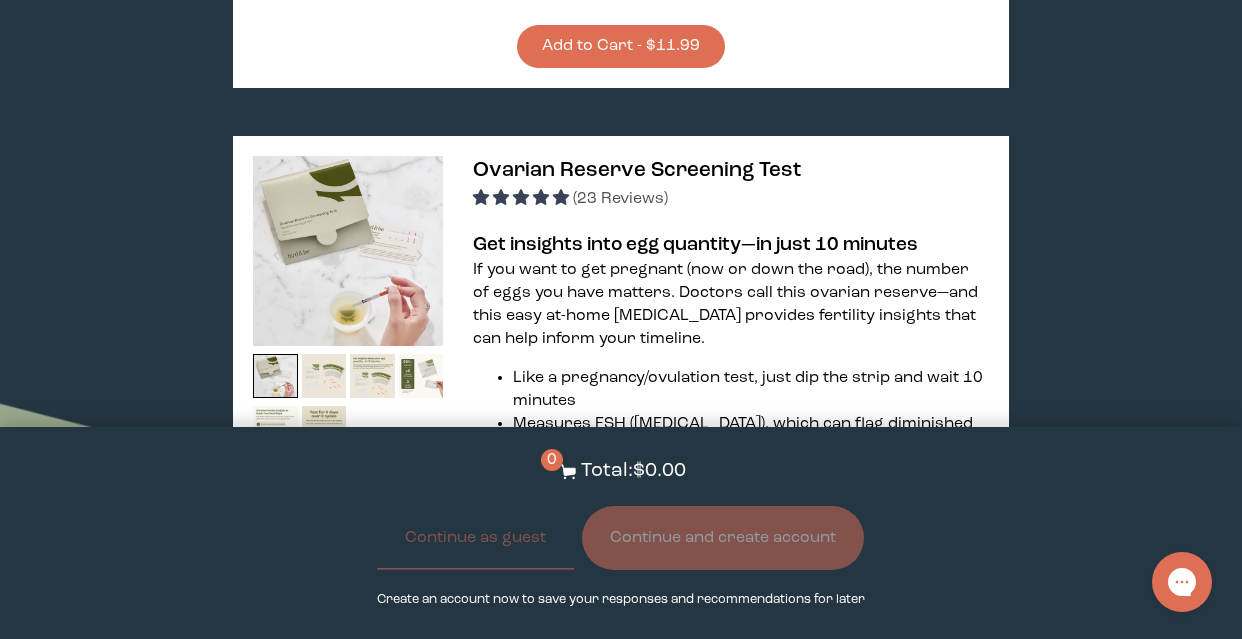 scroll, scrollTop: 4019, scrollLeft: 0, axis: vertical 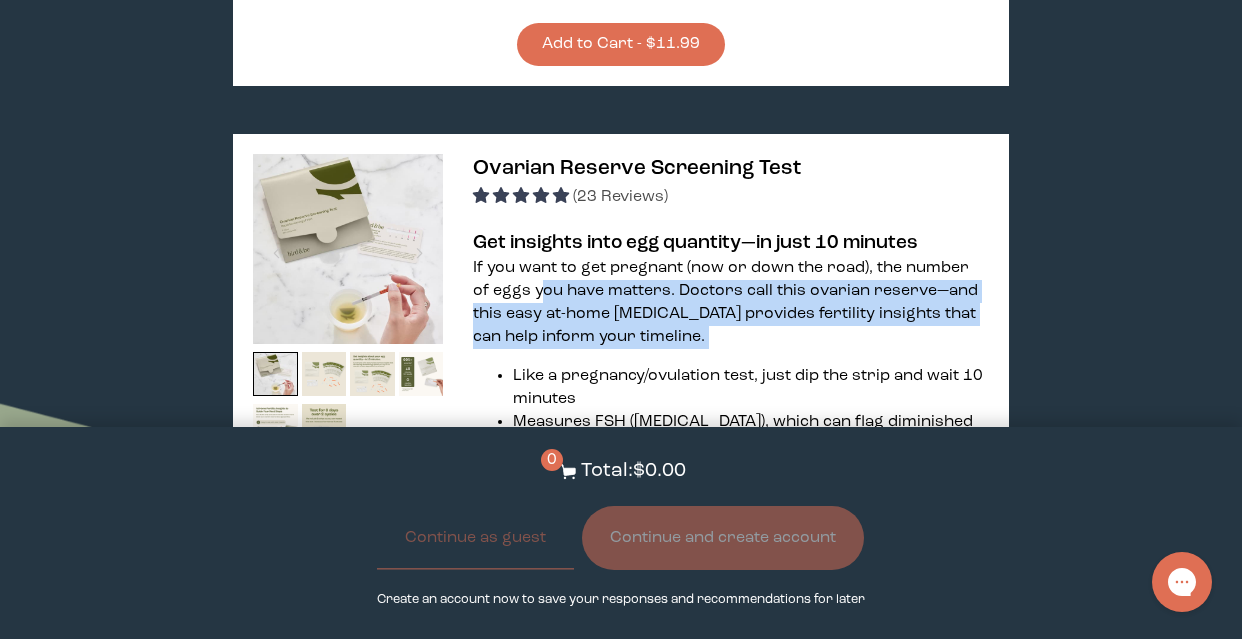 drag, startPoint x: 522, startPoint y: 94, endPoint x: 673, endPoint y: 155, distance: 162.85576 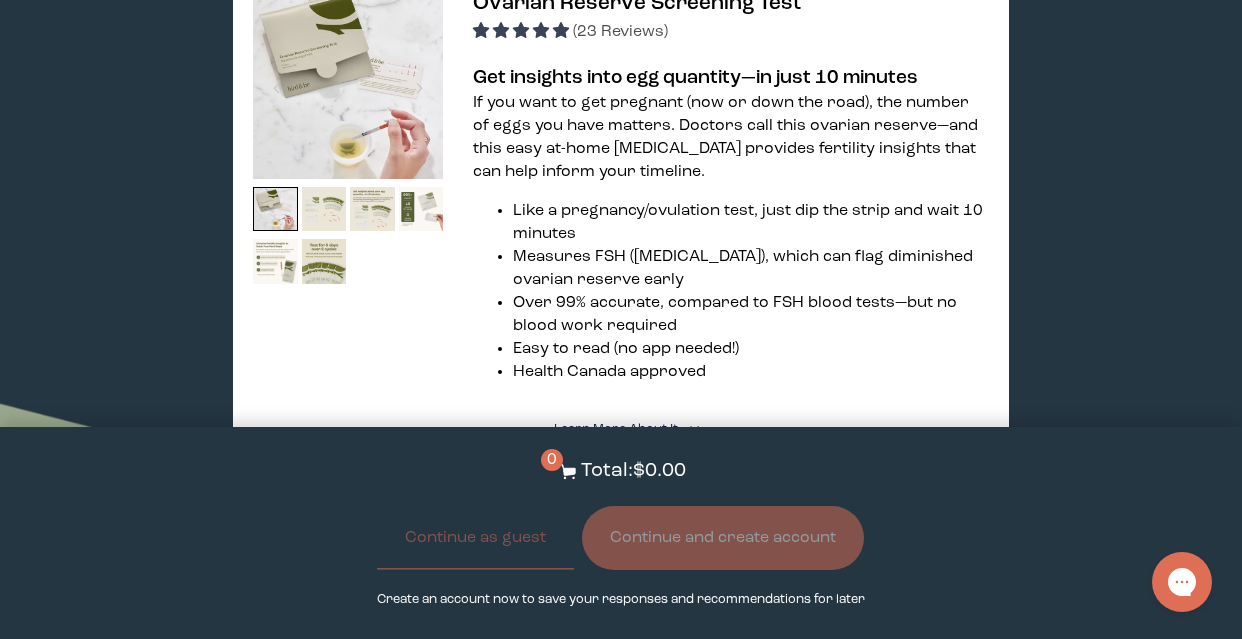 scroll, scrollTop: 4191, scrollLeft: 0, axis: vertical 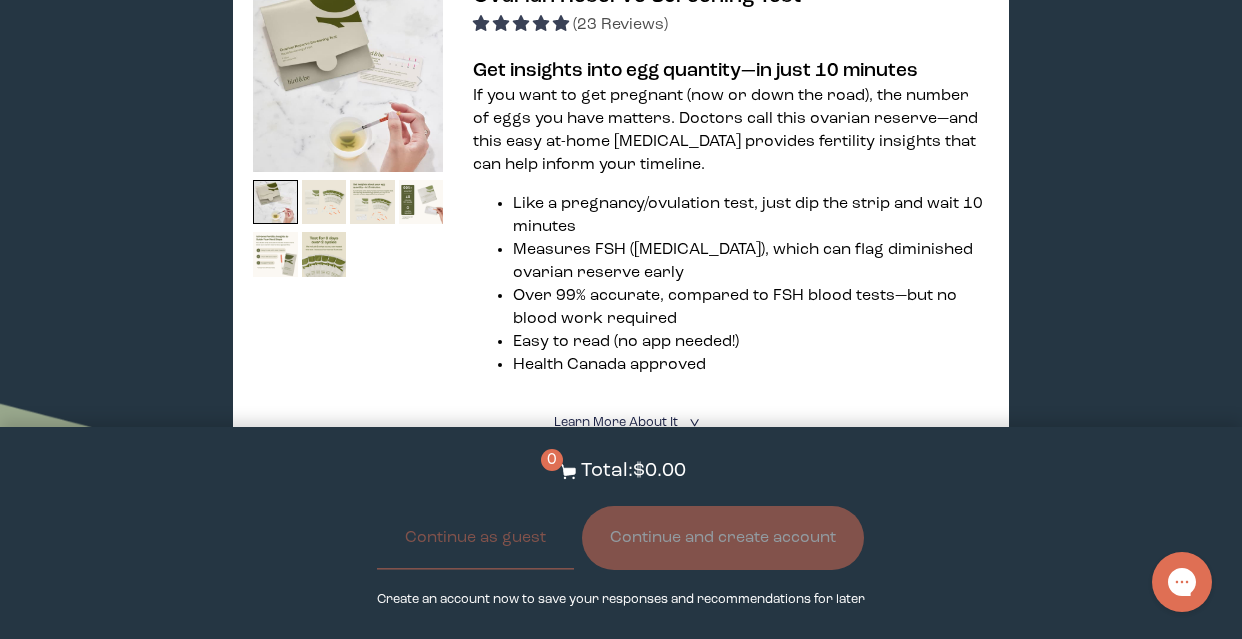 click on "Add to Cart - $40.00" at bounding box center (621, 544) 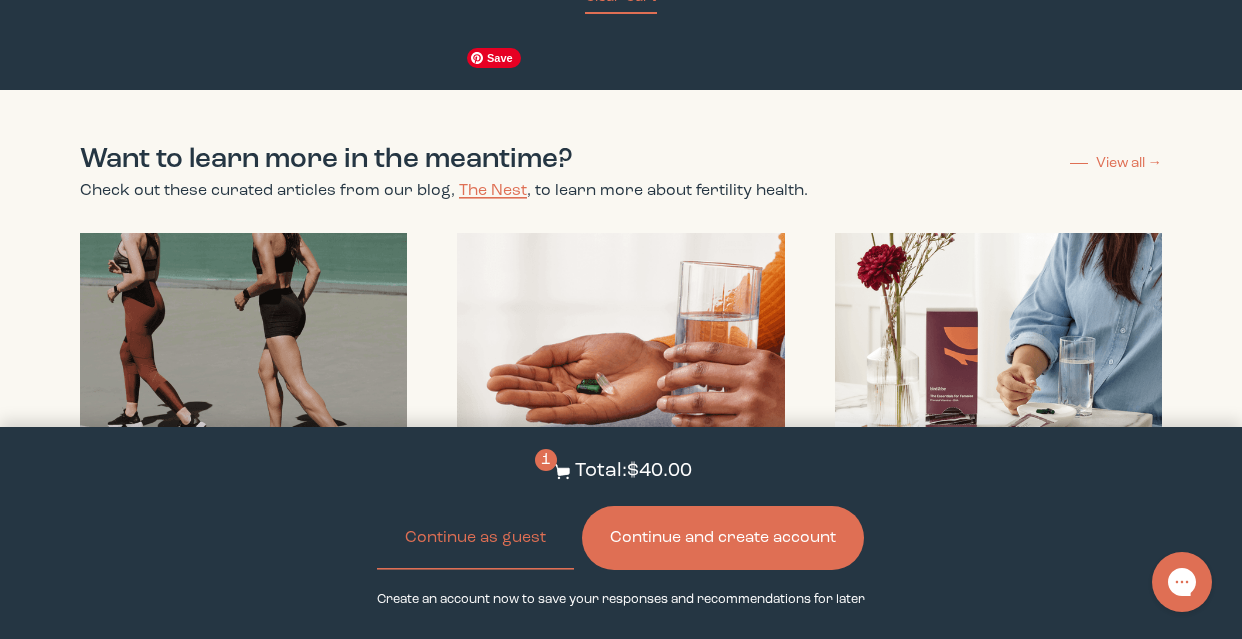 scroll, scrollTop: 5317, scrollLeft: 0, axis: vertical 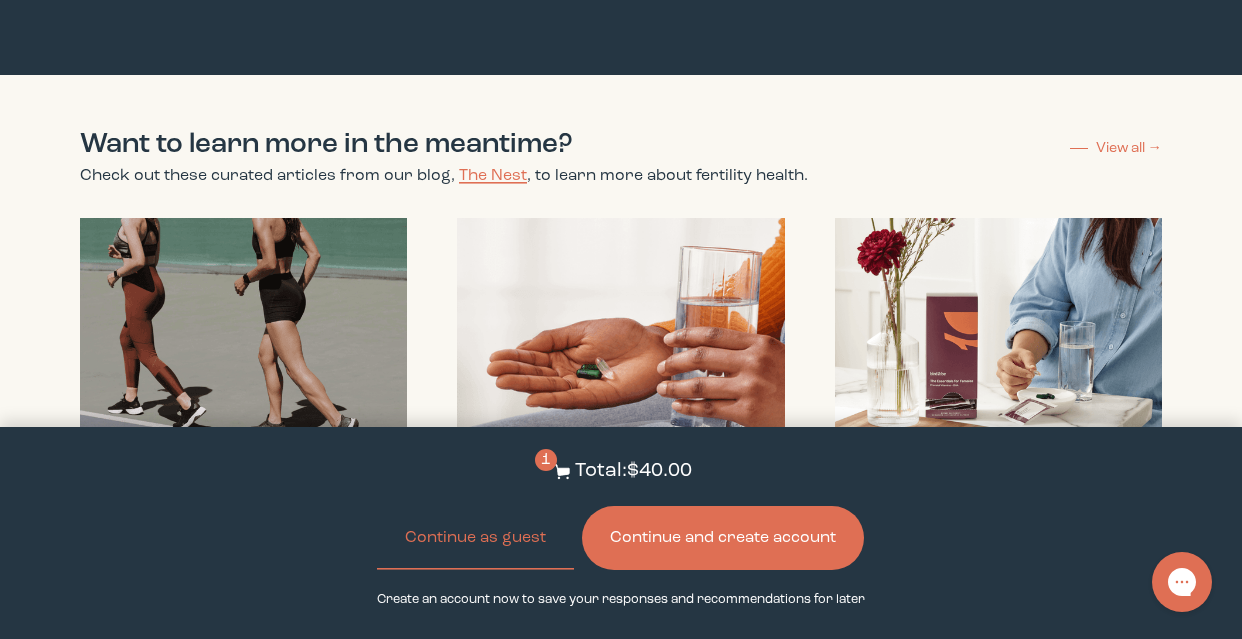 click on "Can I Take Prenatal Vitamins If I’m Not Pregnant (or Trying to Conceive)?" at bounding box center (620, 520) 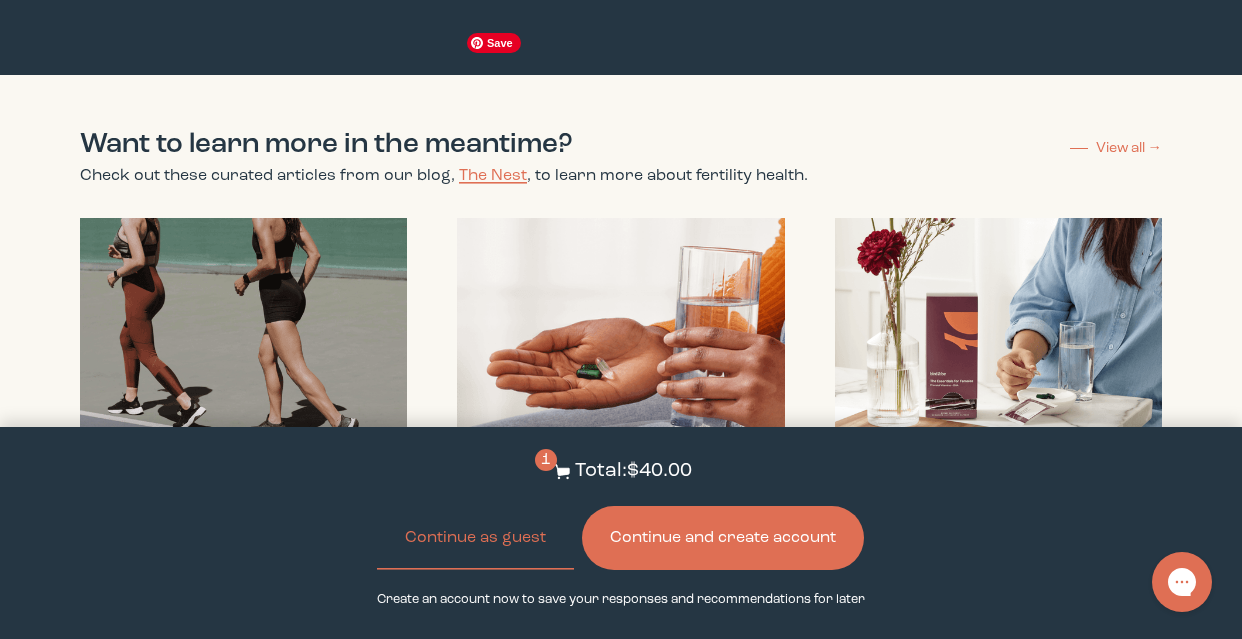 click at bounding box center [620, 343] 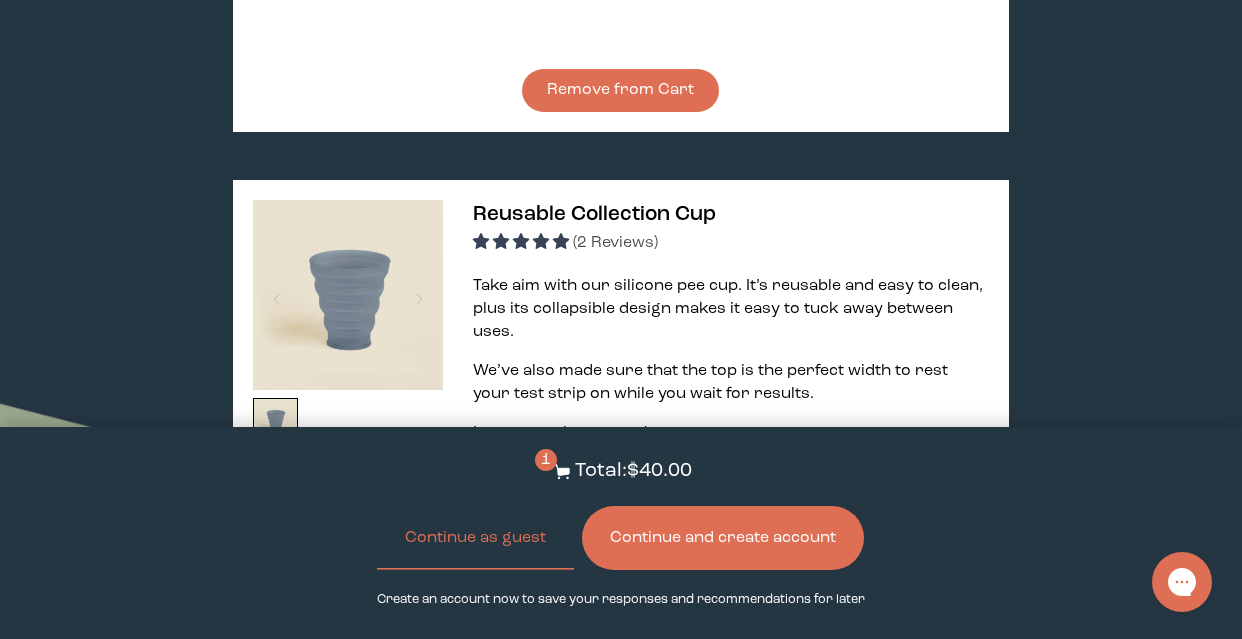 scroll, scrollTop: 4649, scrollLeft: 0, axis: vertical 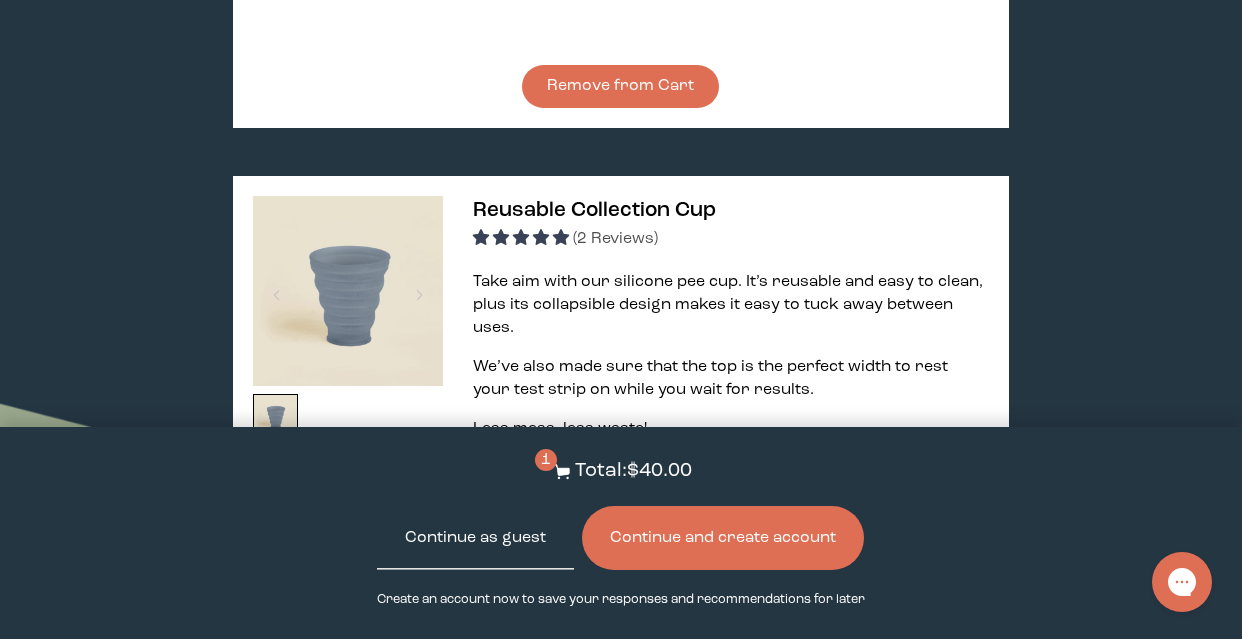 click on "Continue as guest" at bounding box center [475, 538] 